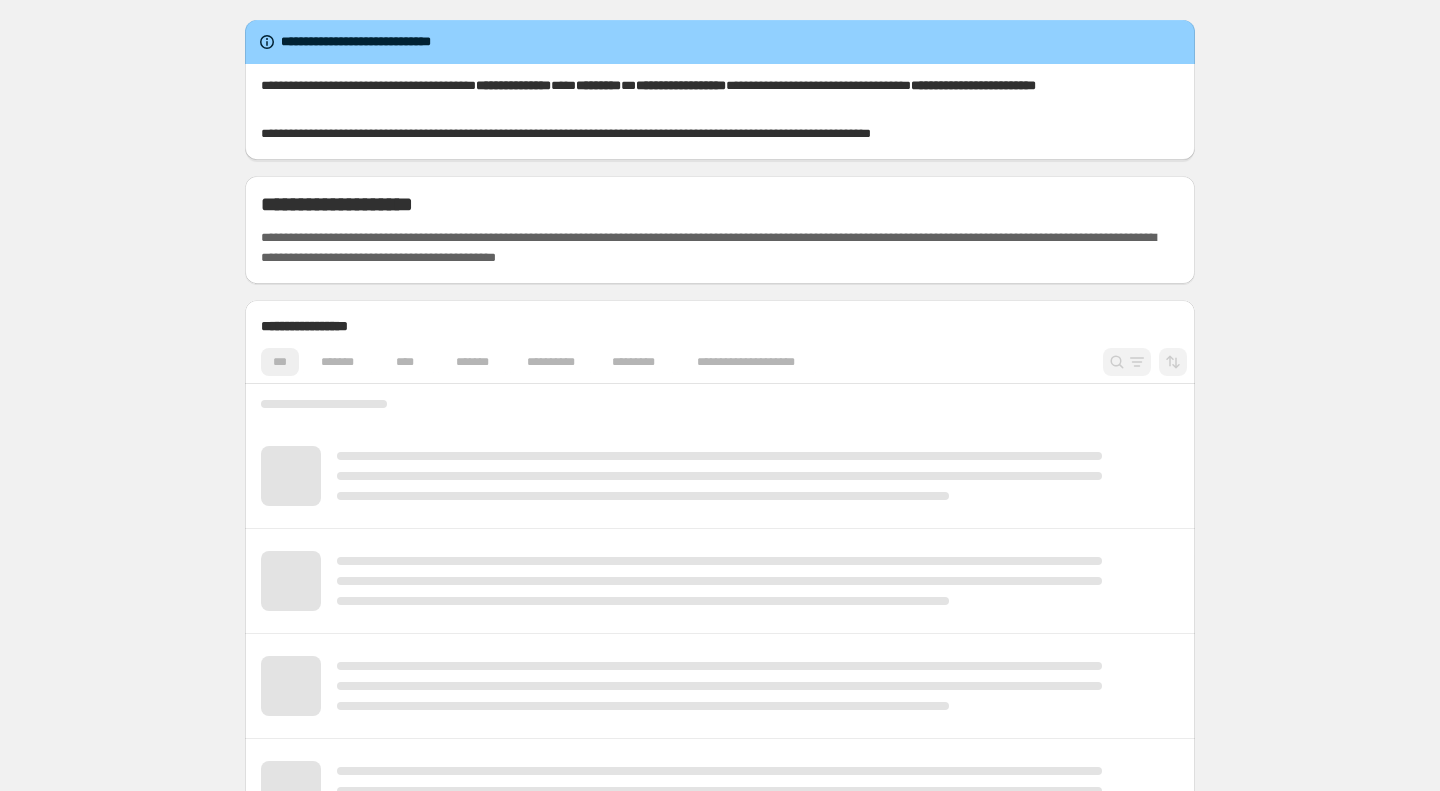 scroll, scrollTop: 0, scrollLeft: 0, axis: both 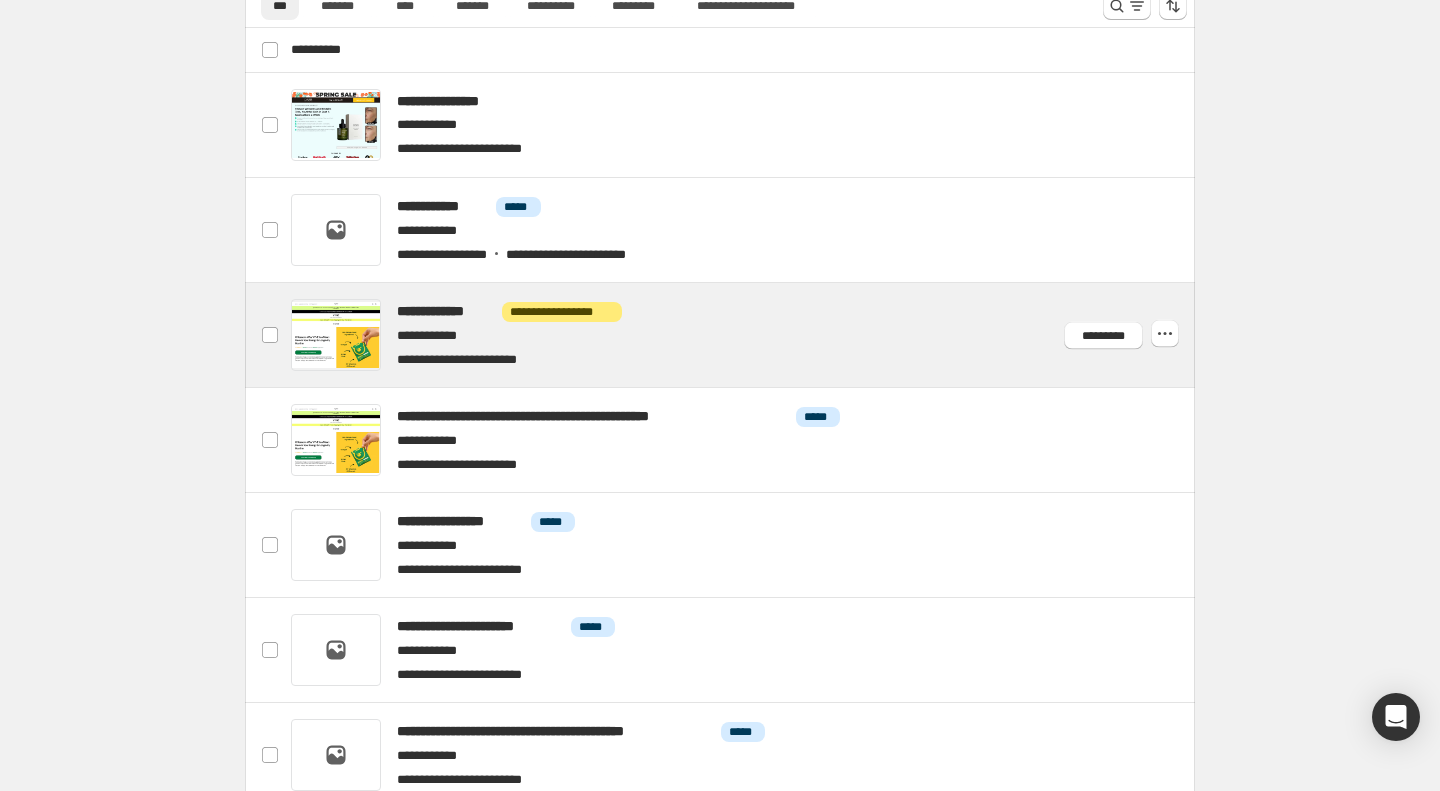 click at bounding box center (744, 335) 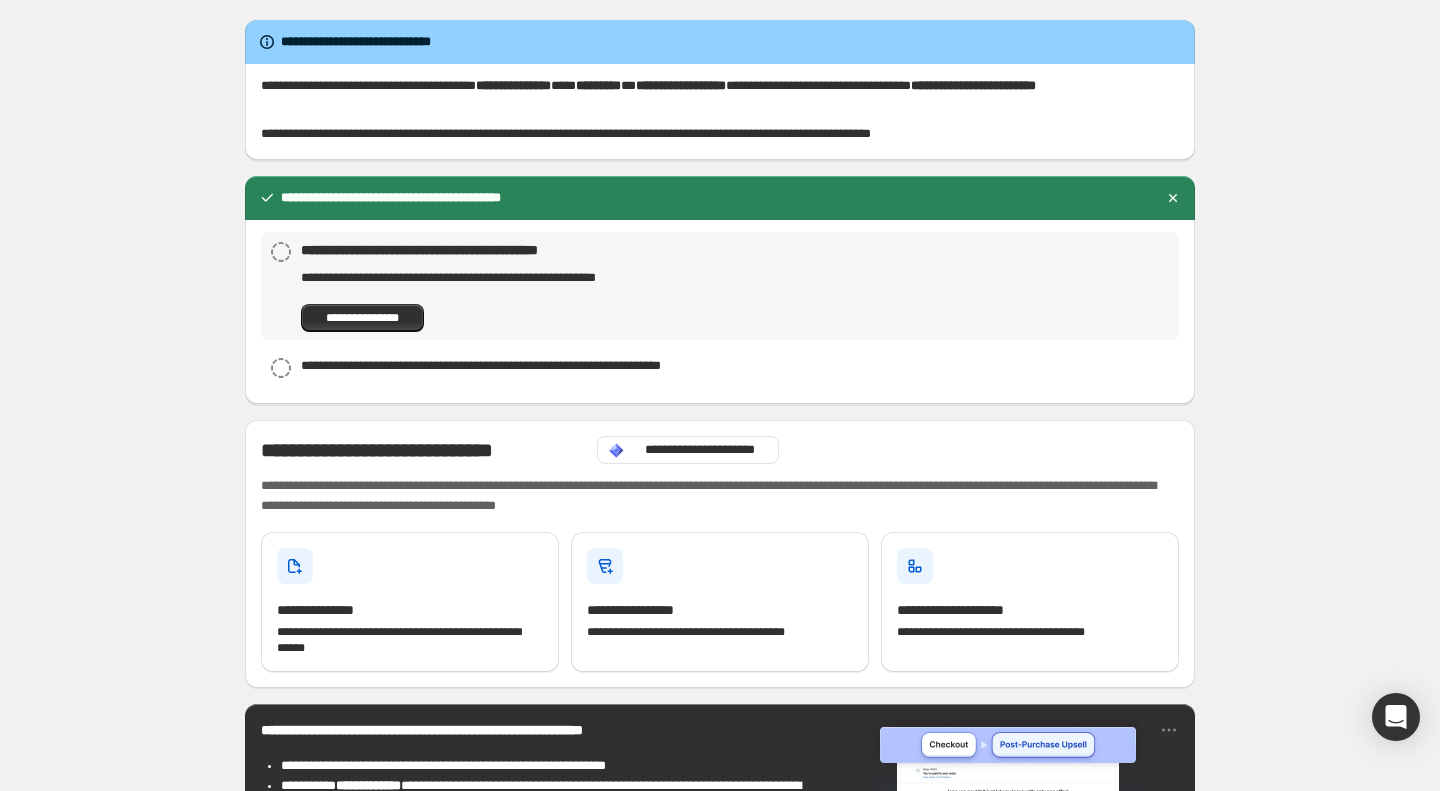 scroll, scrollTop: 0, scrollLeft: 0, axis: both 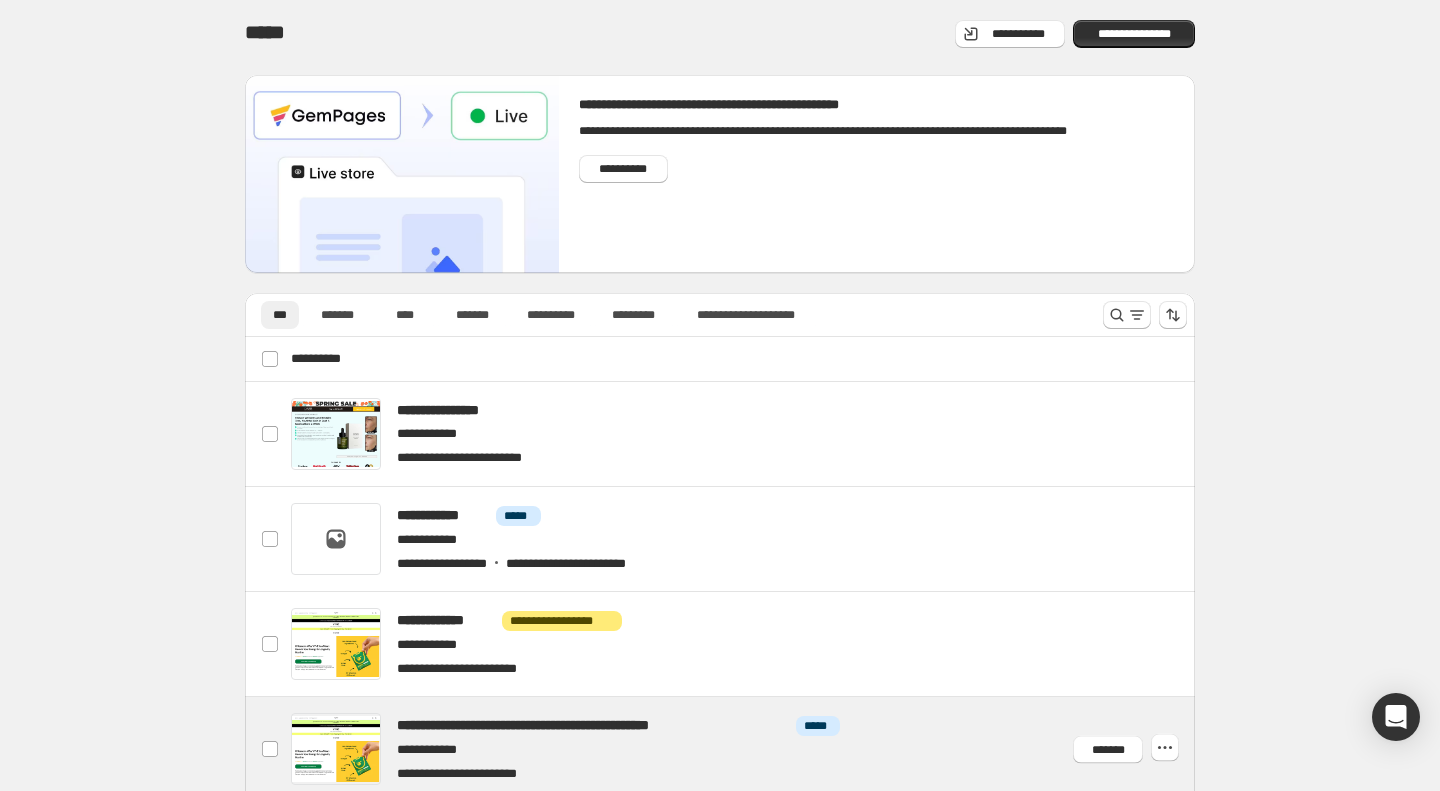 click at bounding box center (744, 749) 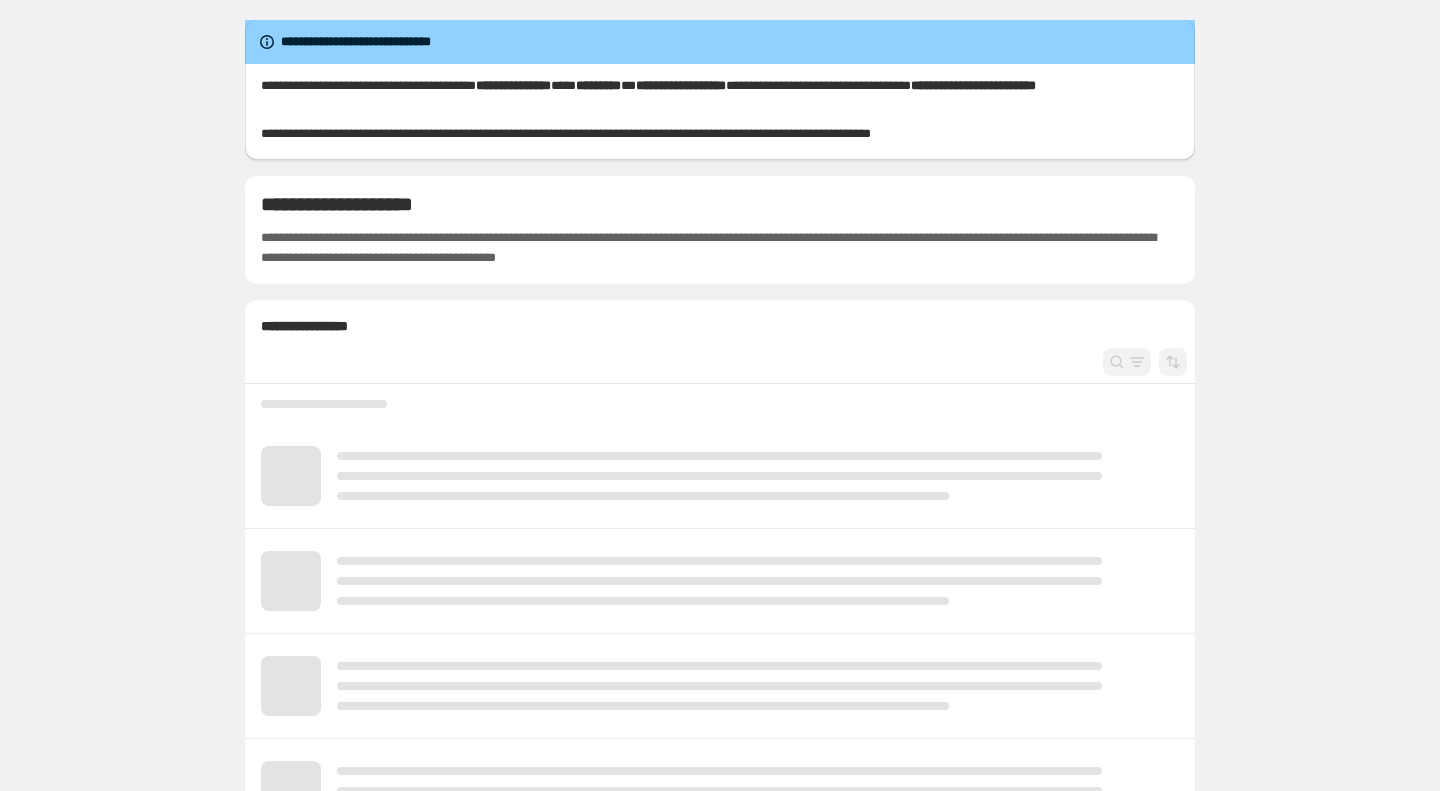 scroll, scrollTop: 0, scrollLeft: 0, axis: both 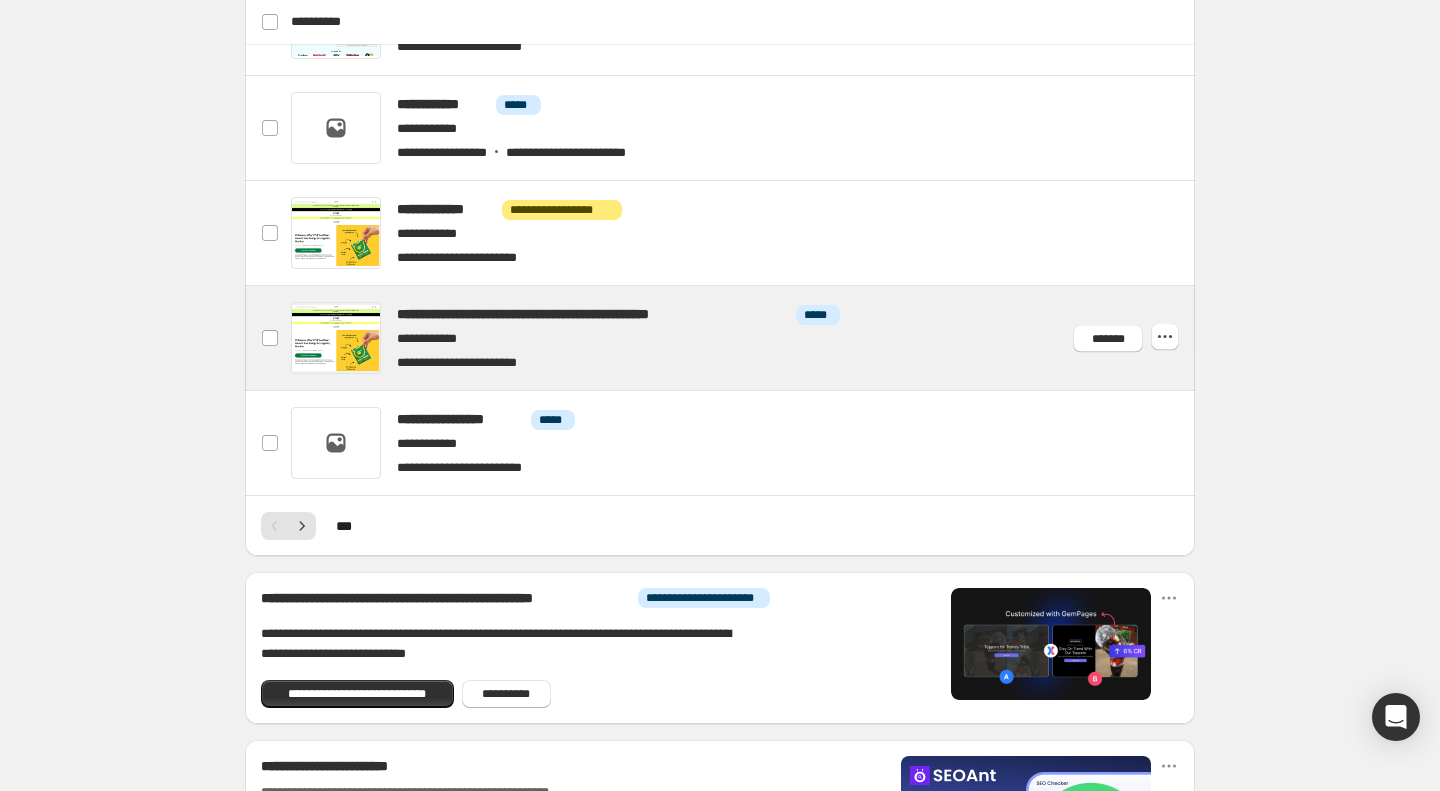 click at bounding box center [744, 338] 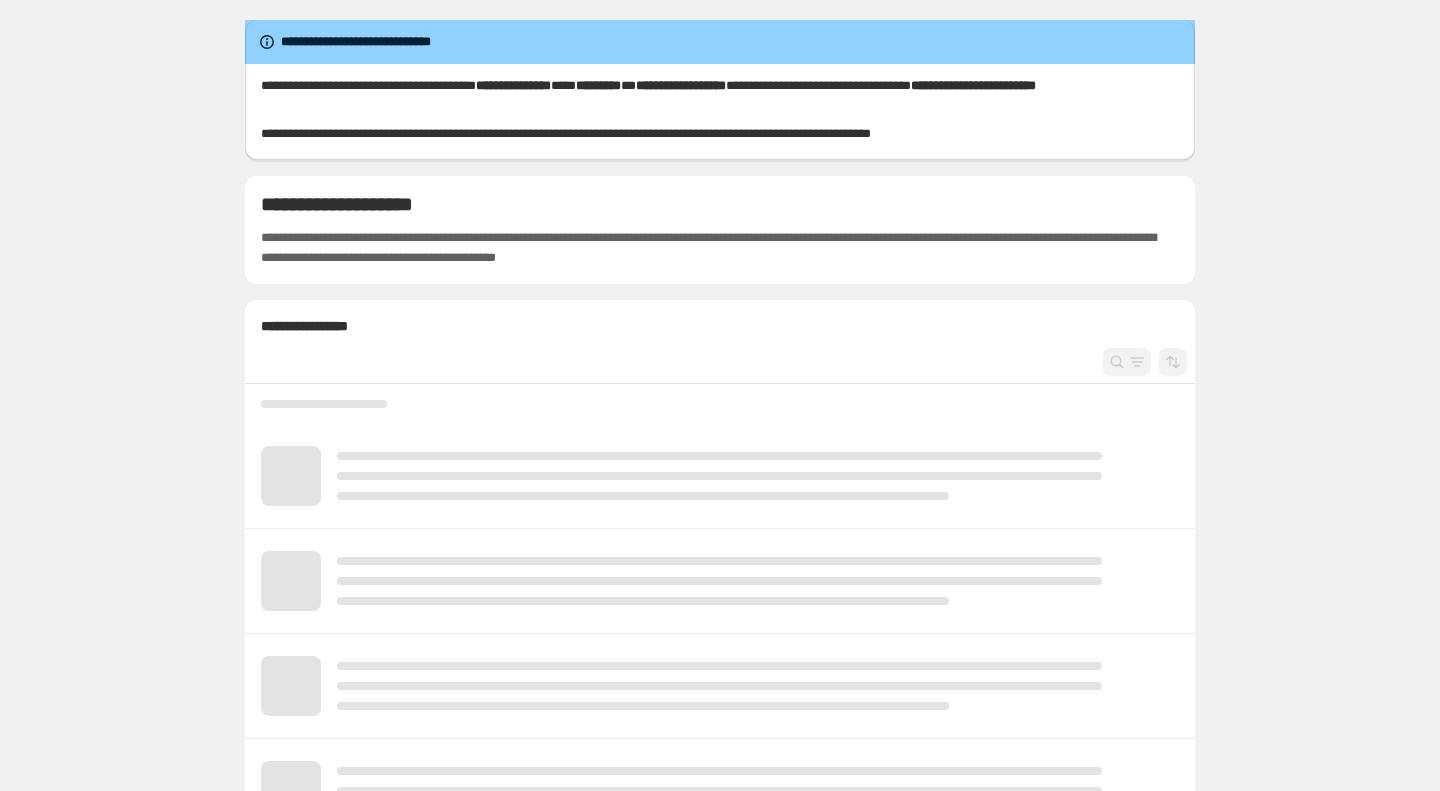scroll, scrollTop: 0, scrollLeft: 0, axis: both 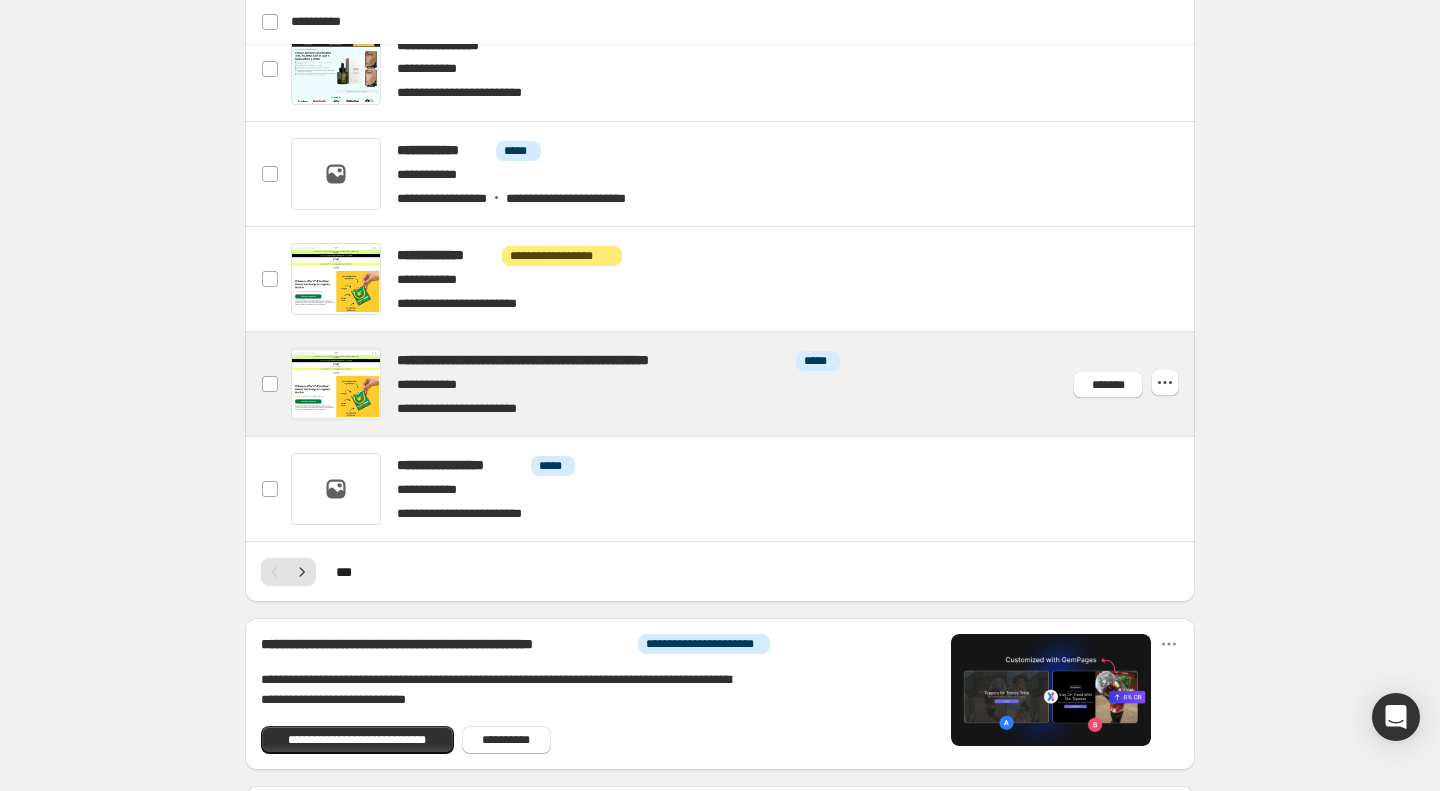 click at bounding box center (744, 384) 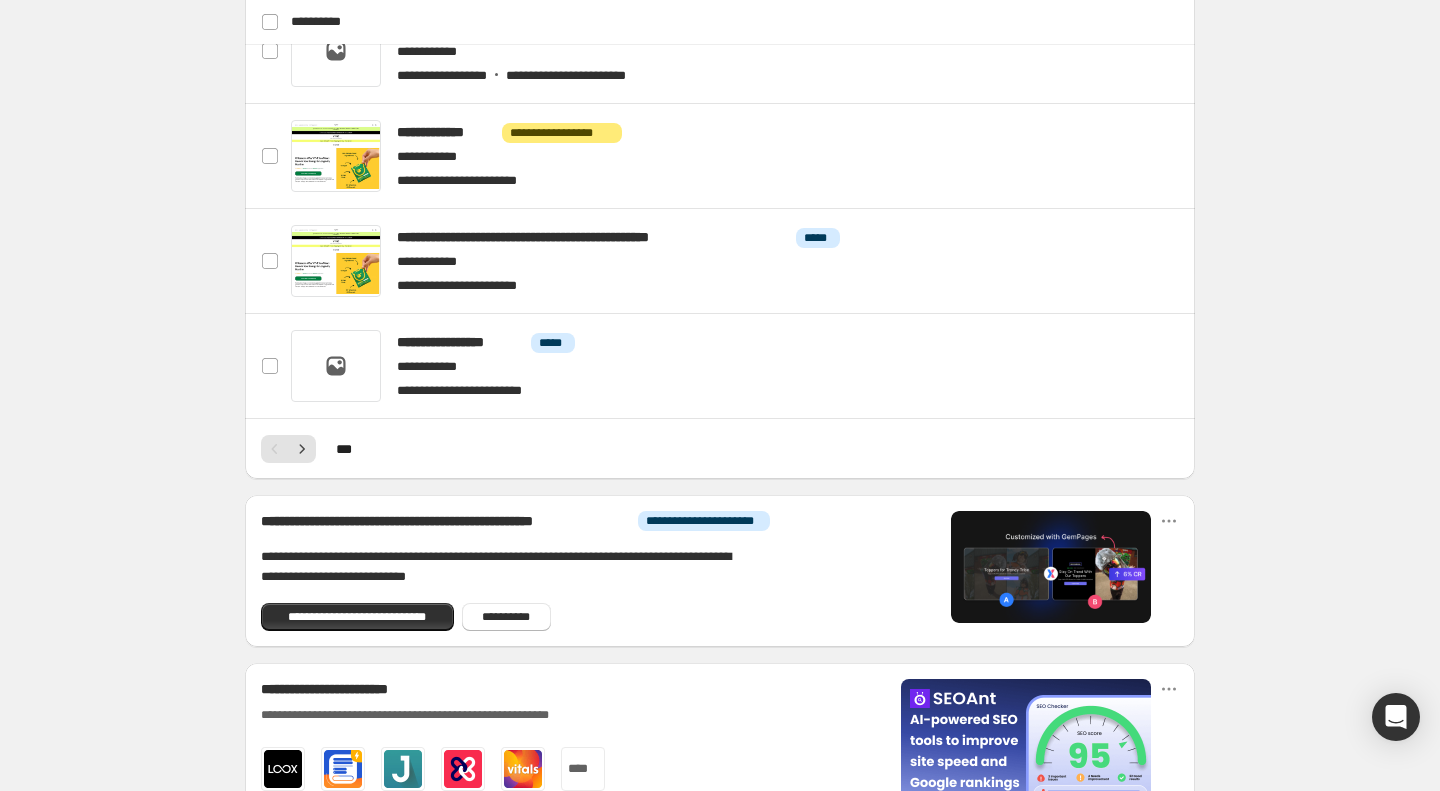 scroll, scrollTop: 1233, scrollLeft: 0, axis: vertical 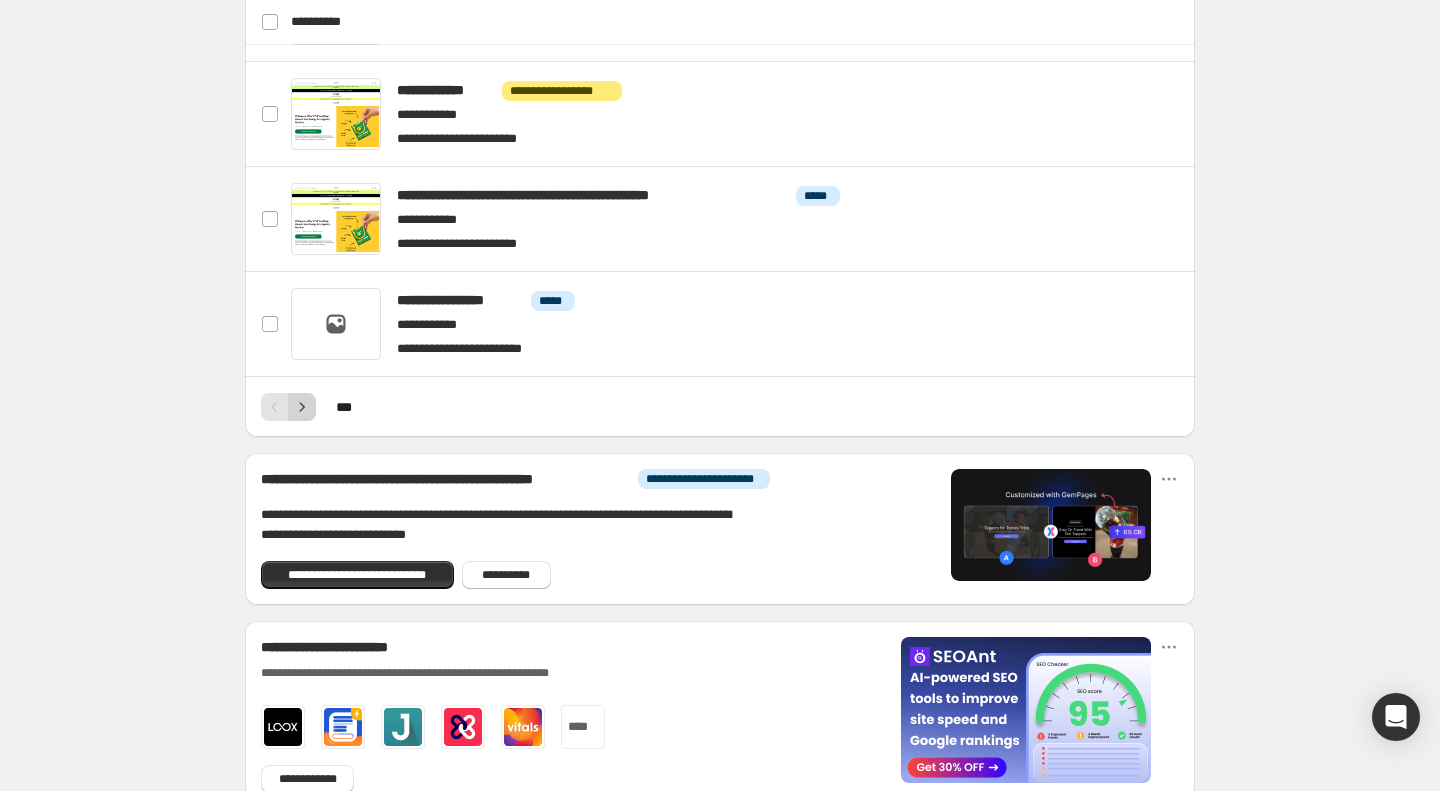 click at bounding box center [302, 407] 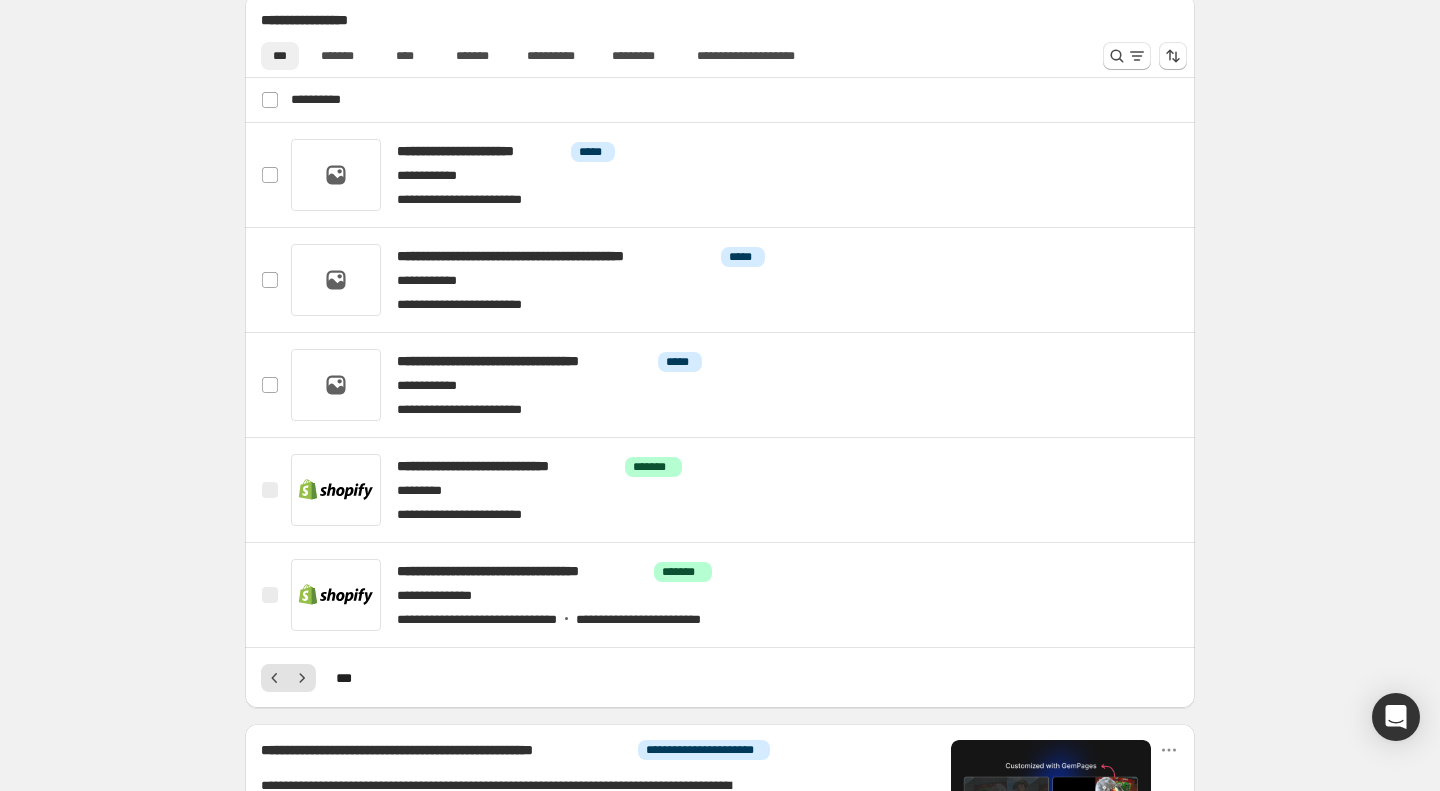 scroll, scrollTop: 956, scrollLeft: 0, axis: vertical 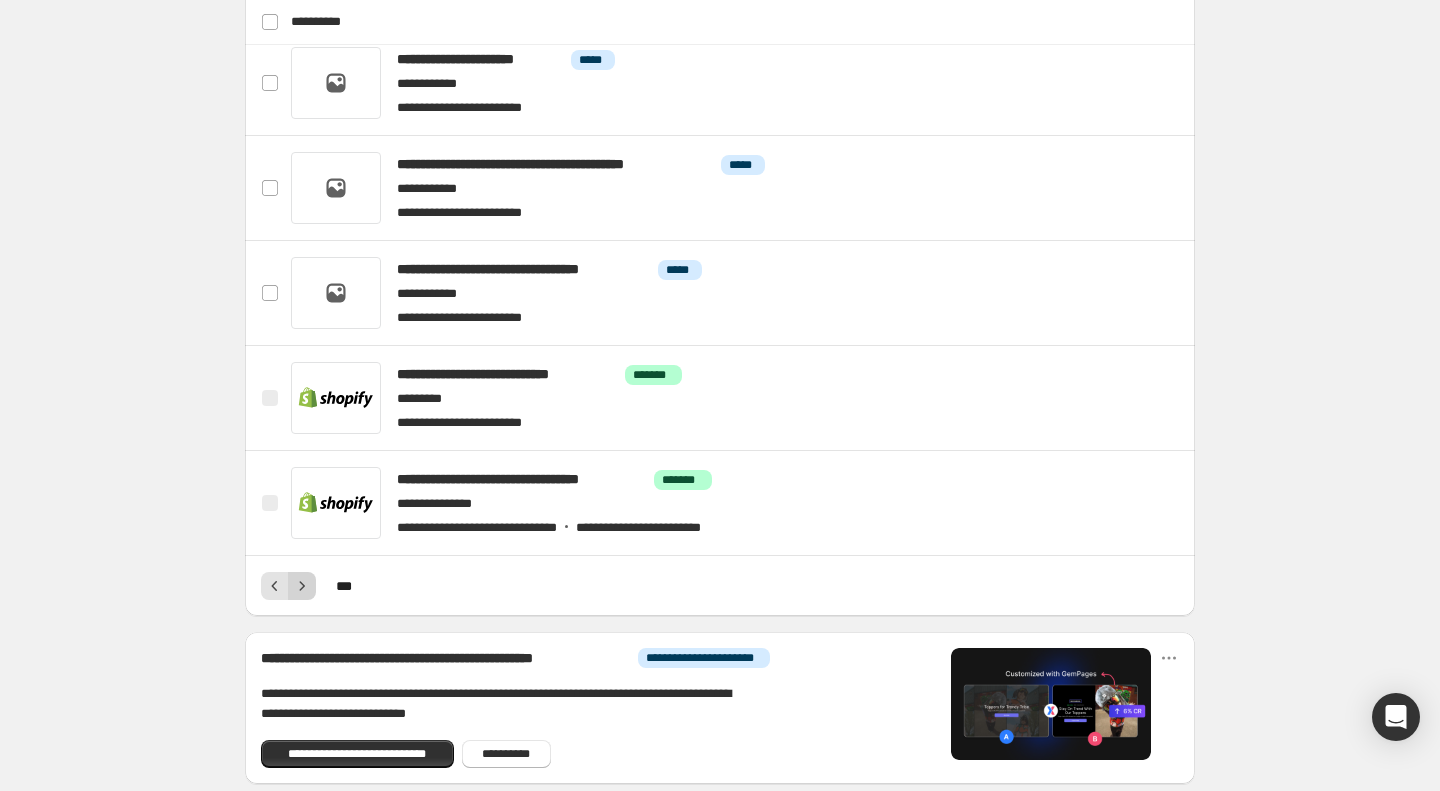 click at bounding box center (302, 586) 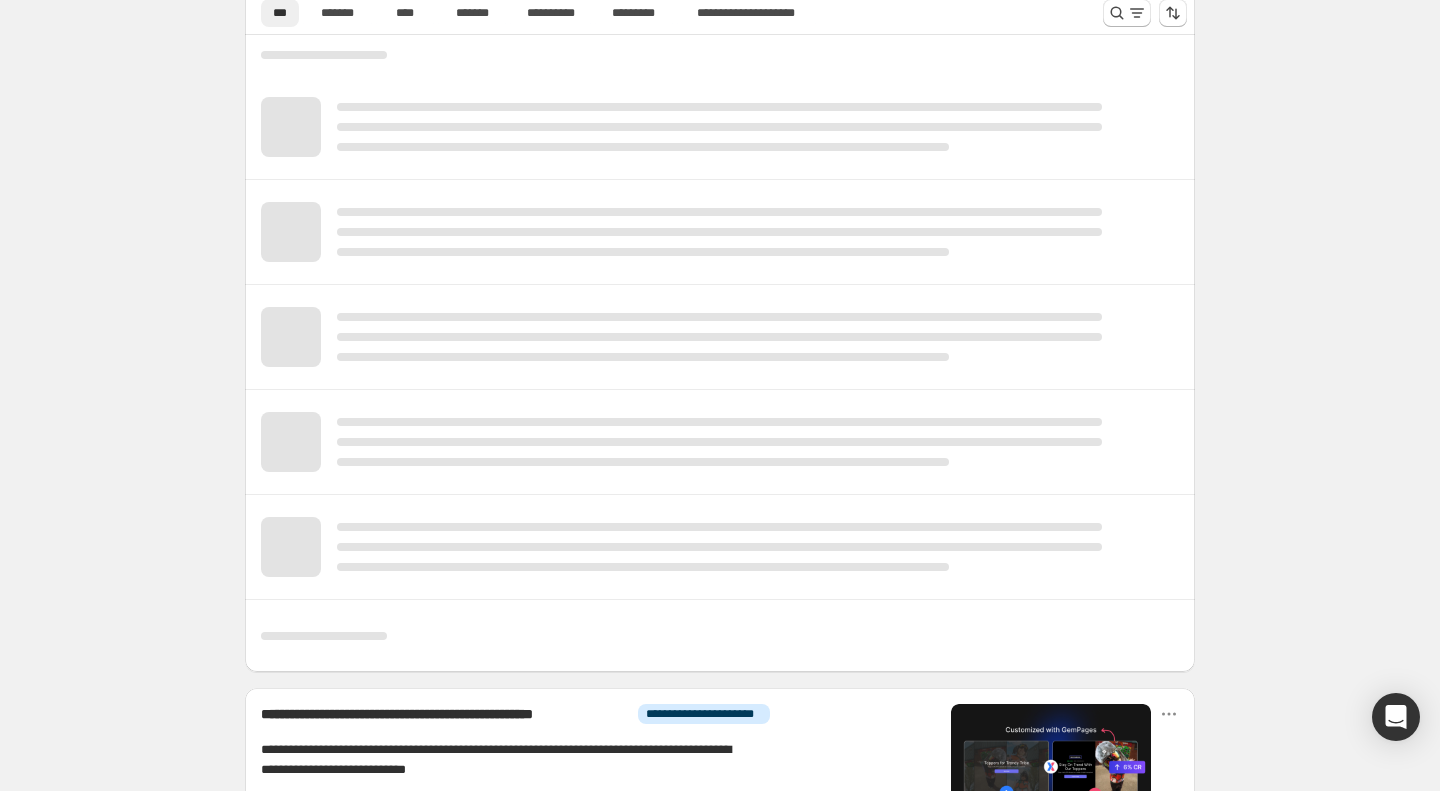 scroll, scrollTop: 956, scrollLeft: 0, axis: vertical 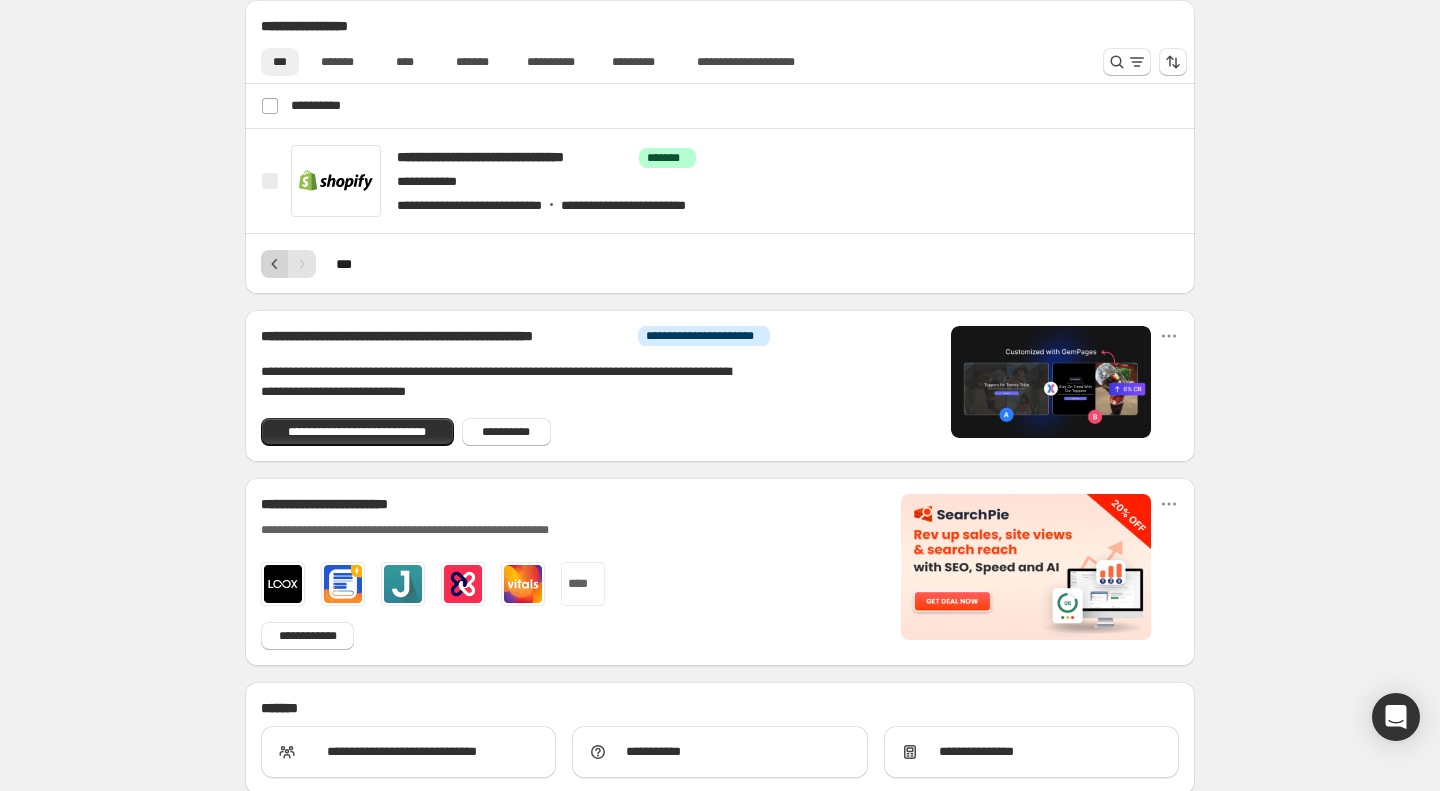 click at bounding box center [275, 264] 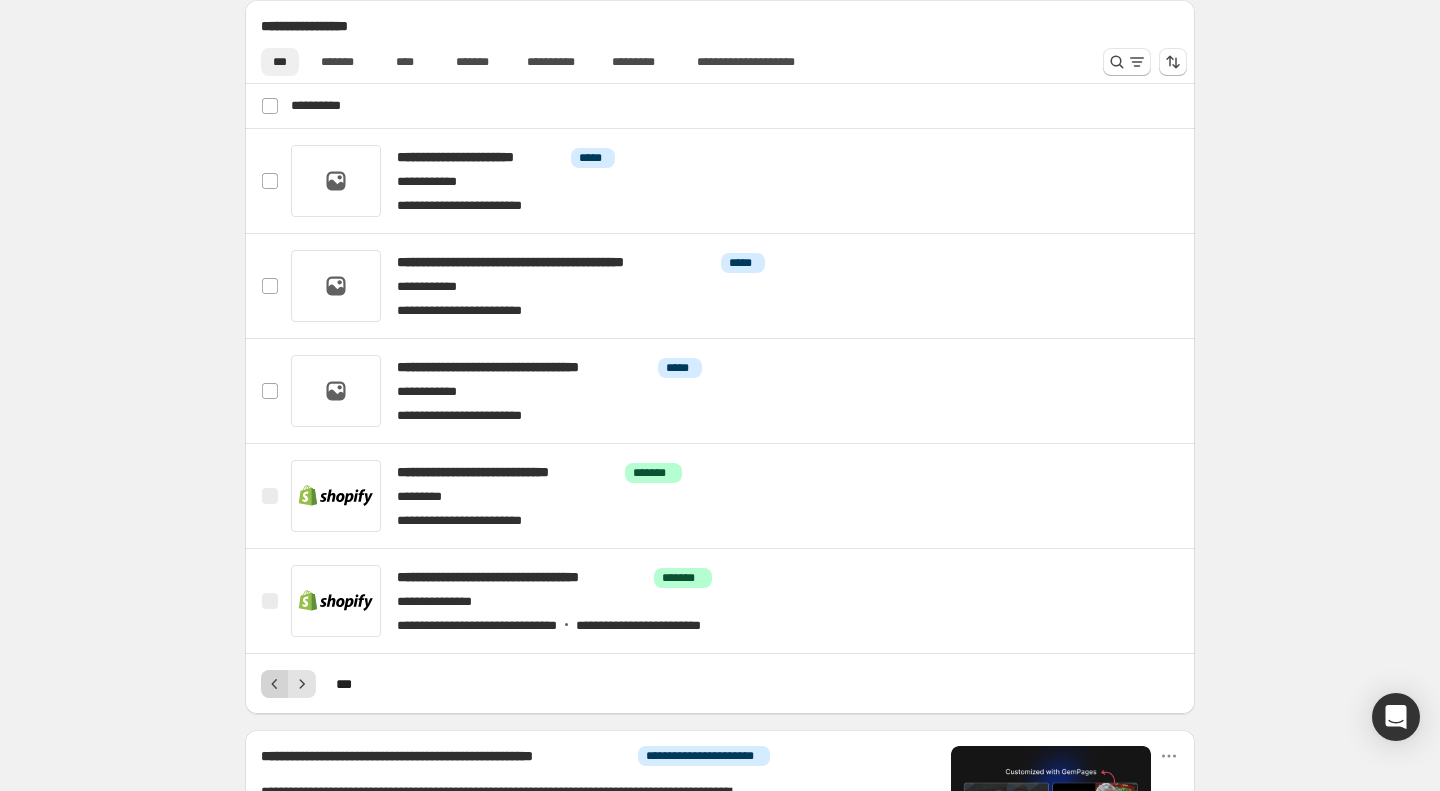 click at bounding box center (275, 684) 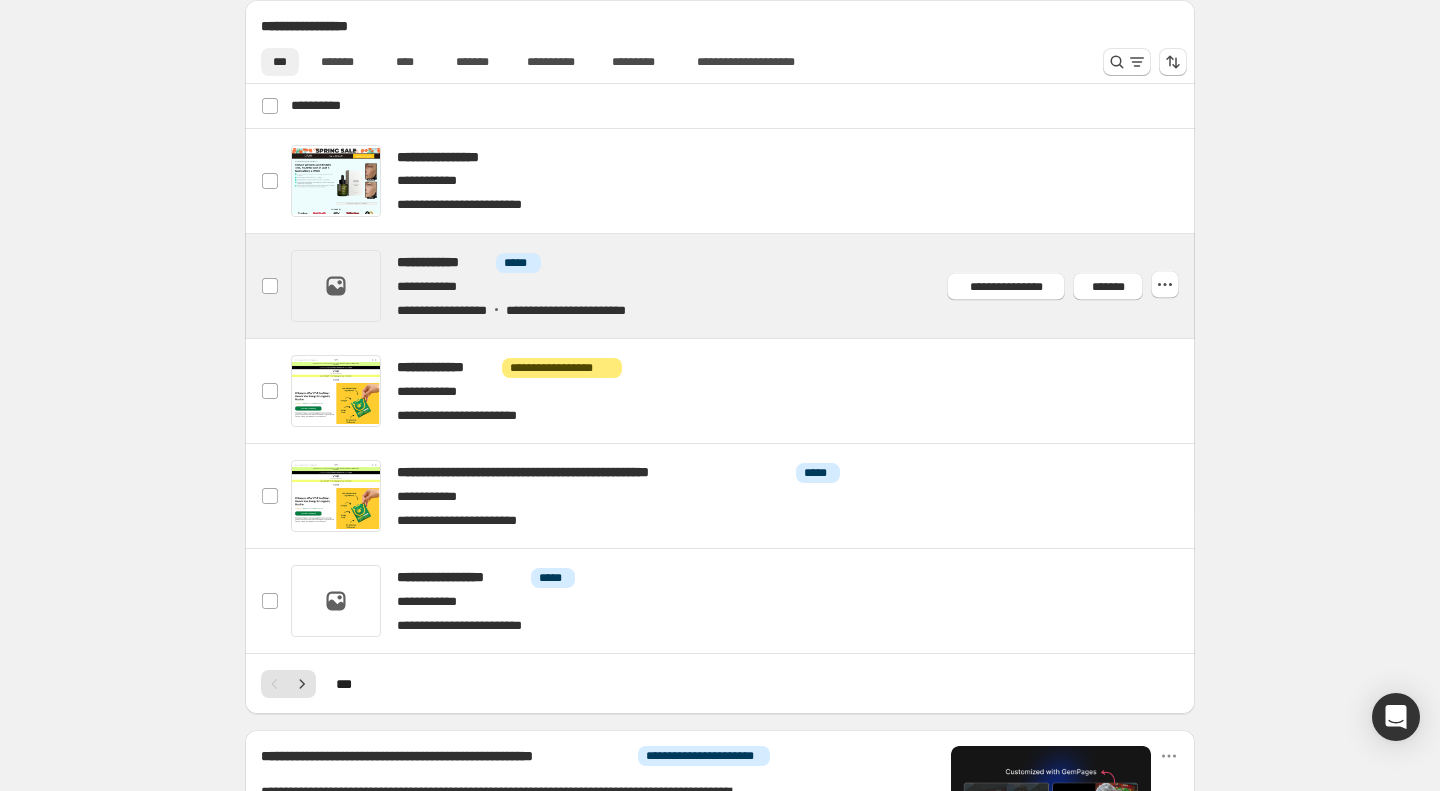 click at bounding box center [744, 286] 